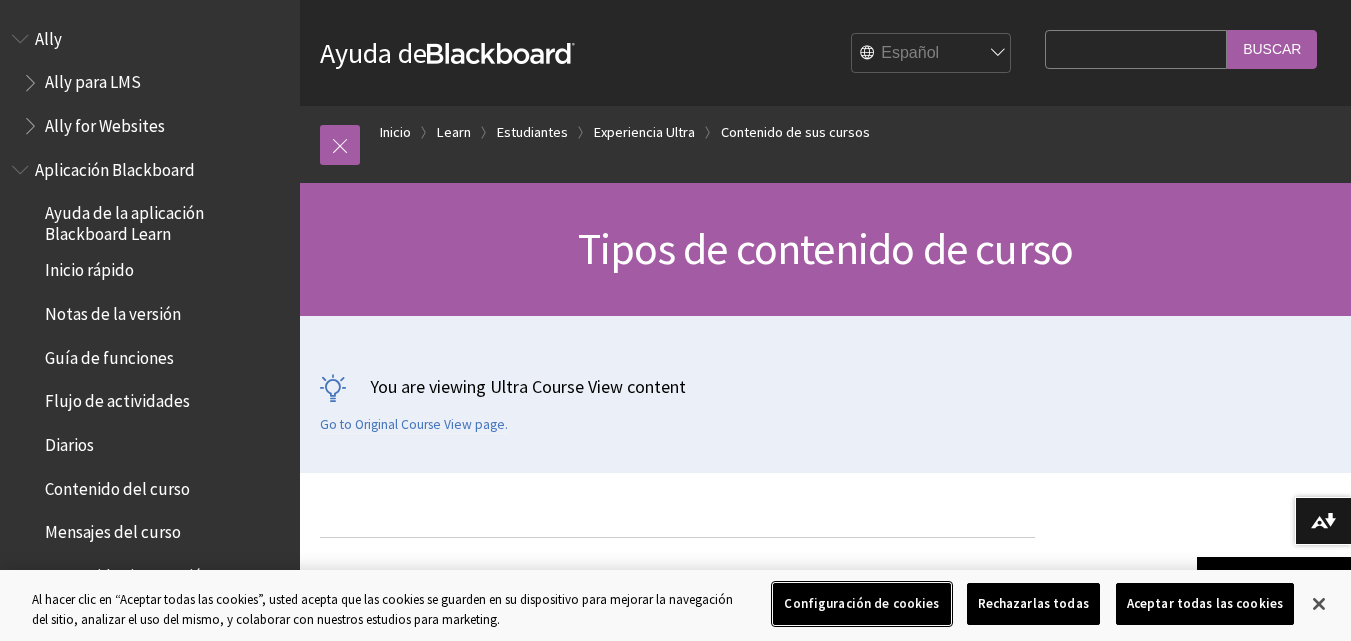 scroll, scrollTop: 1115, scrollLeft: 0, axis: vertical 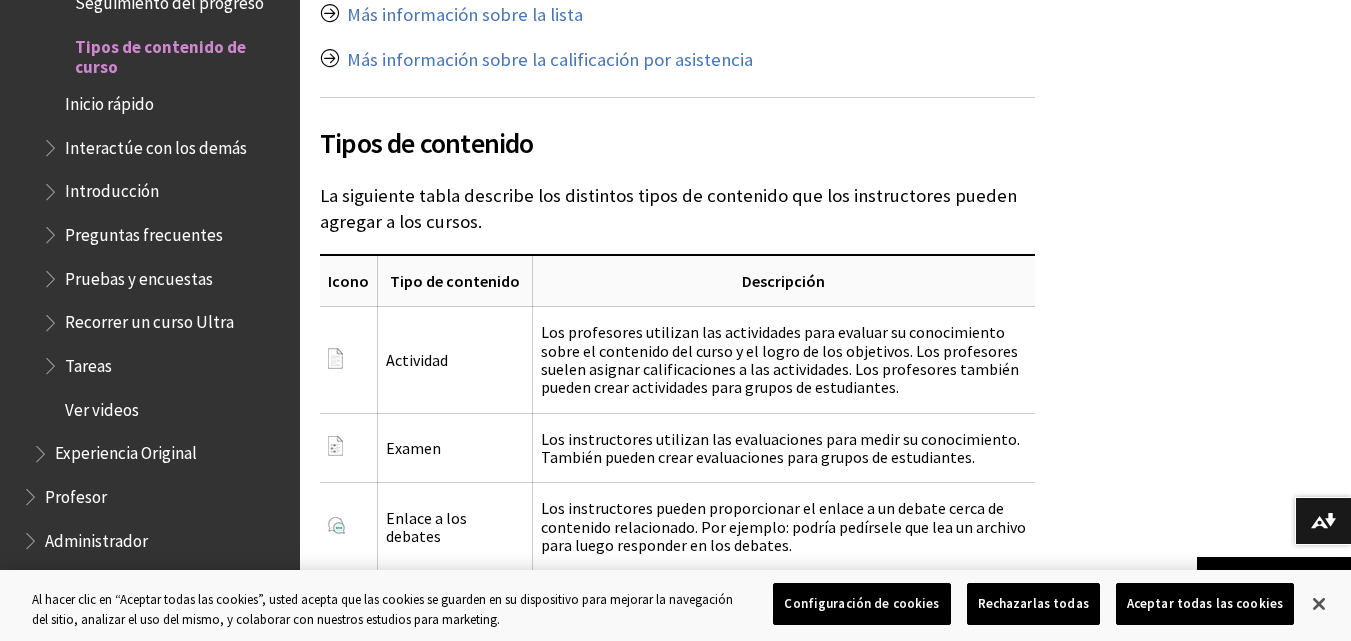 click on "Descripción general de accesibilidad Kit de herramientas de comunicación y adopción Autoalojamiento Estudiantes Preguntas frecuentes Mantenerse informado Acerca de usted Encontrar sus cursos Idiomas Interactuar con los demás Navegadores compatibles Navegar en Learn Experiencia Ultra Agregar contenido y darle formato Calificaciones Contenido de sus cursos Anuncios Condiciones de publicación del contenido Content Collection Video Studio Módulos de aprendizaje Seguimiento del progreso Tipos de contenido de curso Inicio rápido Interactúe con los demás Introducción Preguntas frecuentes Pruebas y encuestas Recorrer un curso Ultra Tareas Ver videos Experiencia Original Profesor Administrador Habilitar la experiencia Ultra Tablero de rendimiento" at bounding box center [150, -170] 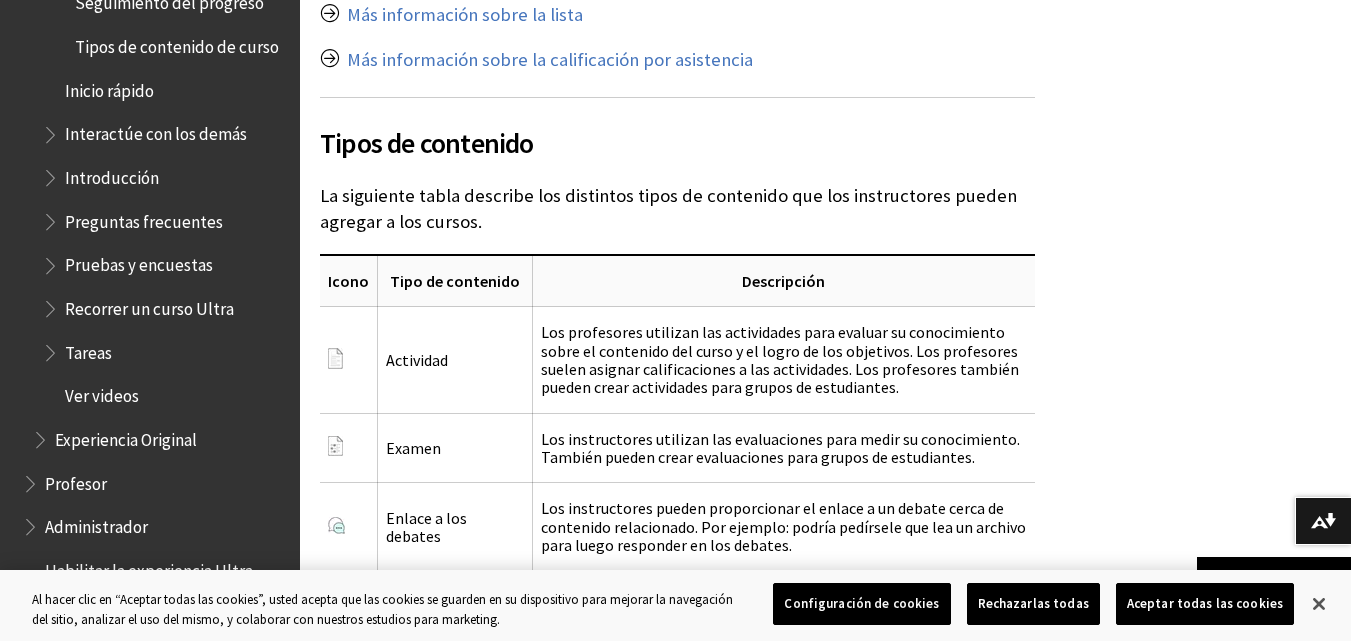 click on "Administrador" at bounding box center [96, 523] 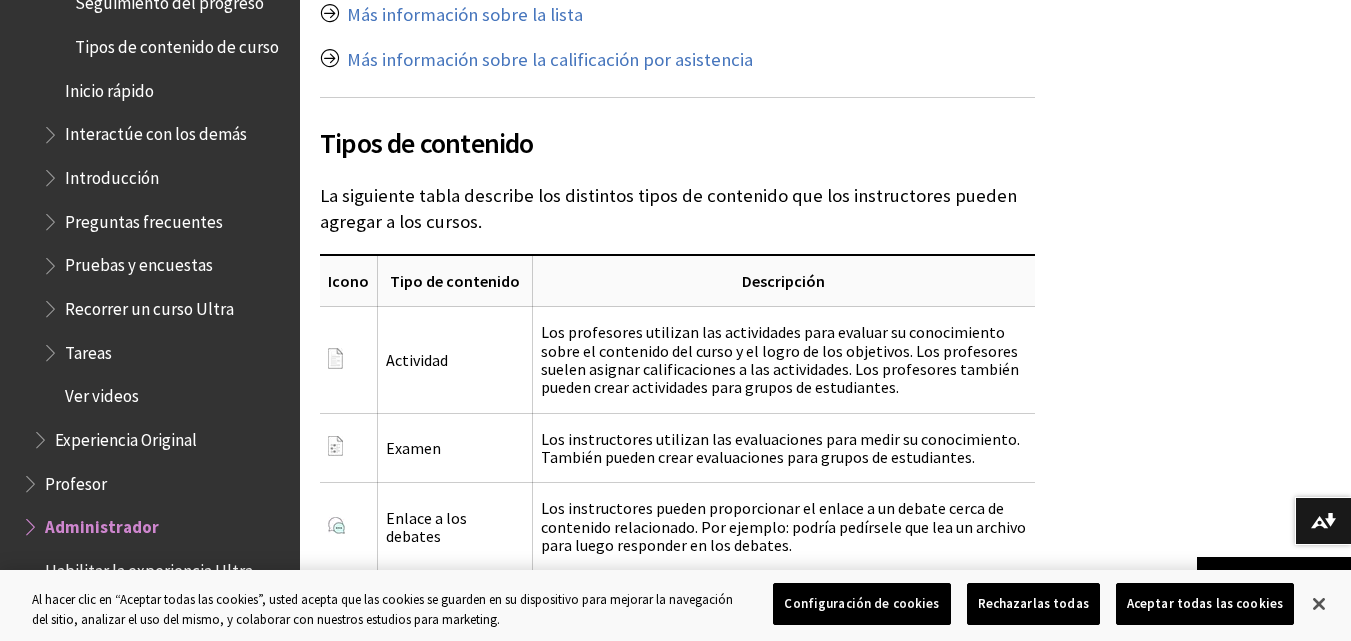 click on "Administrador" at bounding box center (102, 523) 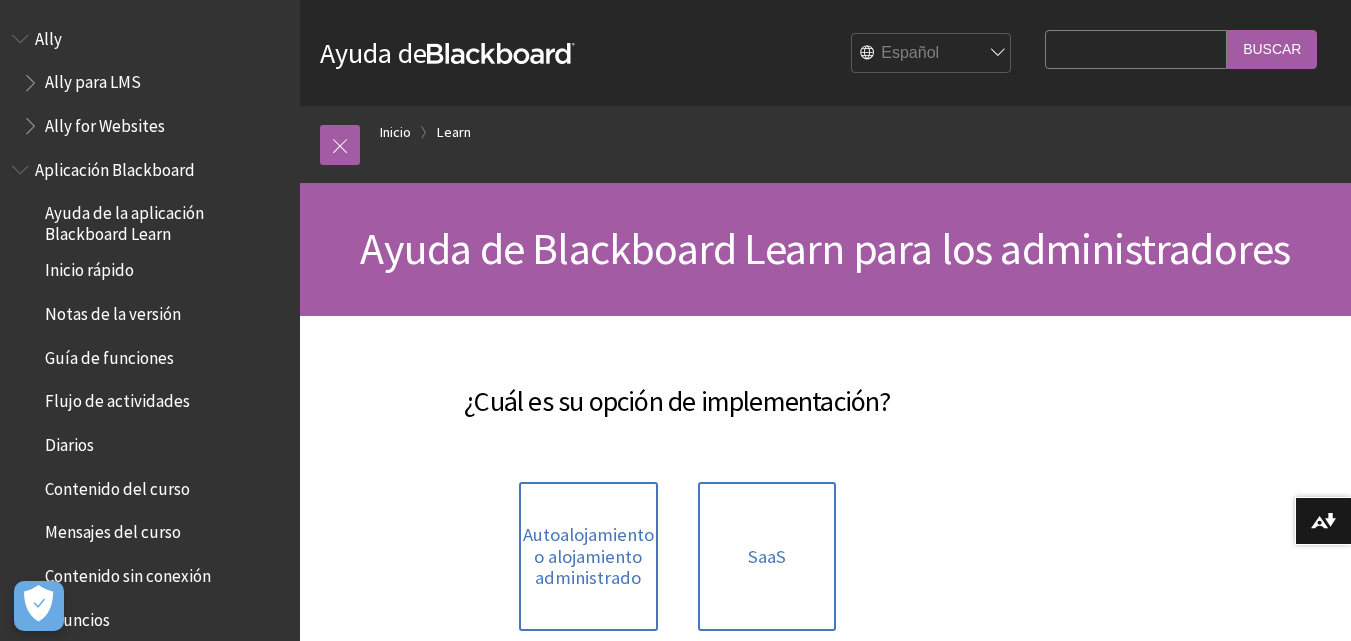 scroll, scrollTop: 0, scrollLeft: 0, axis: both 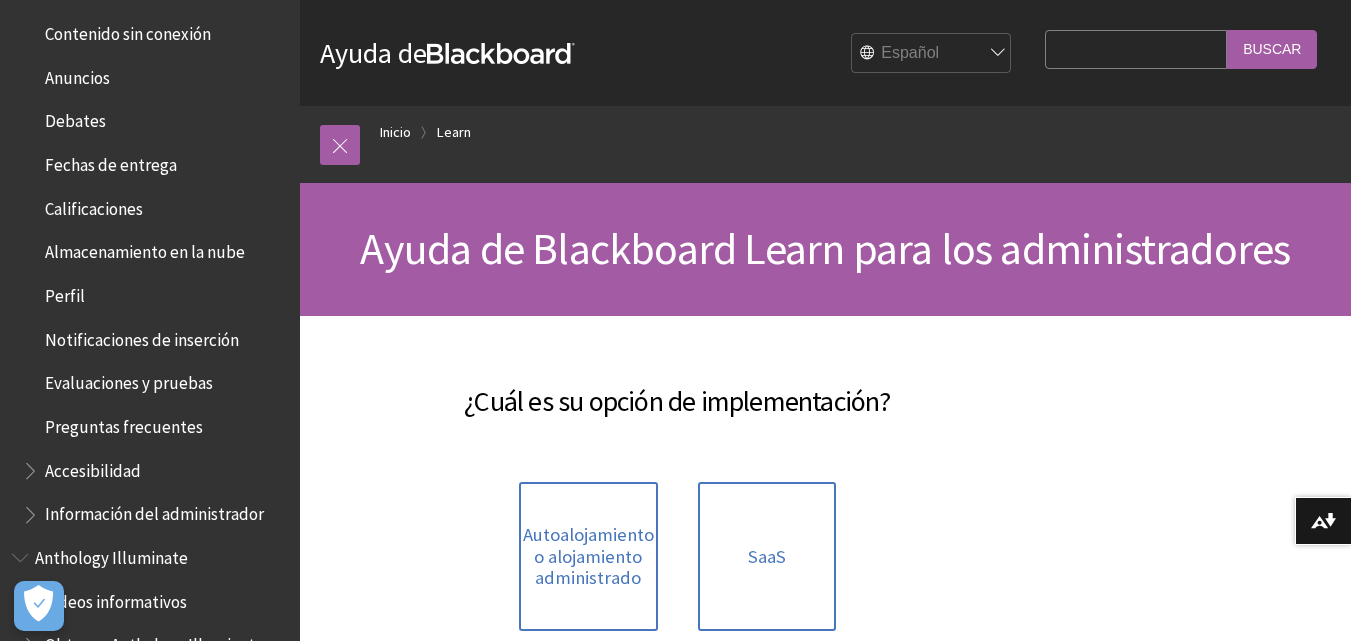 click on "Search Query" at bounding box center [1136, 49] 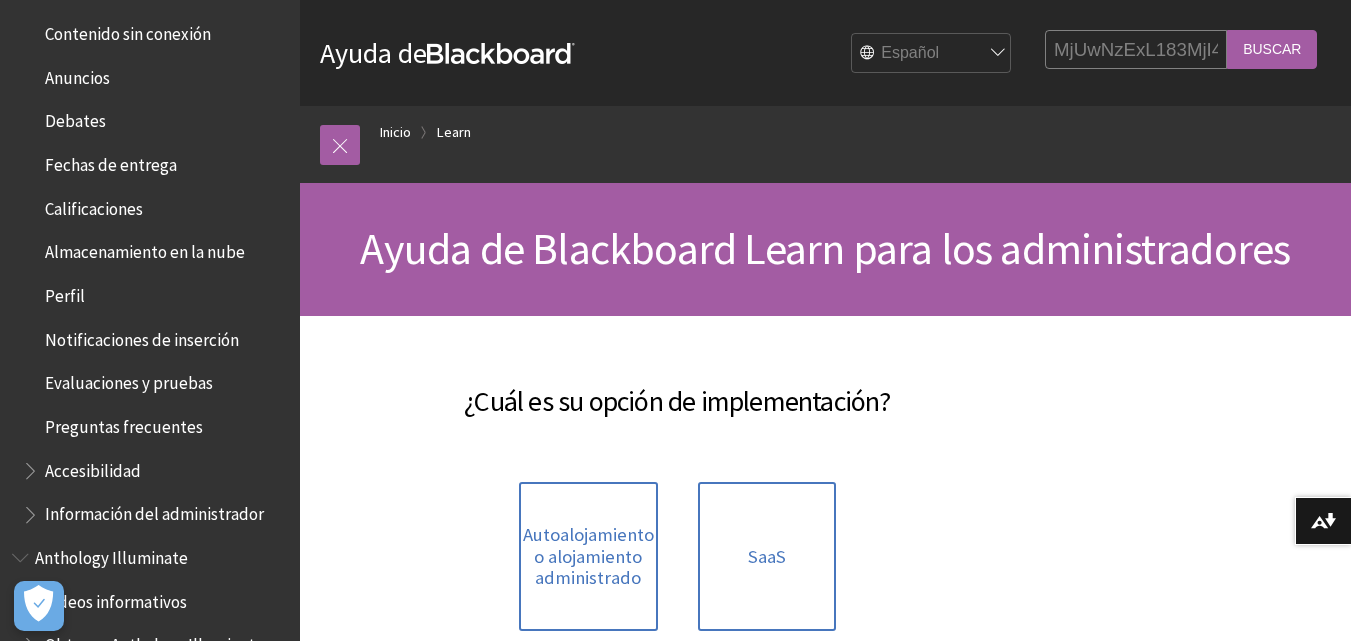 scroll, scrollTop: 0, scrollLeft: 168, axis: horizontal 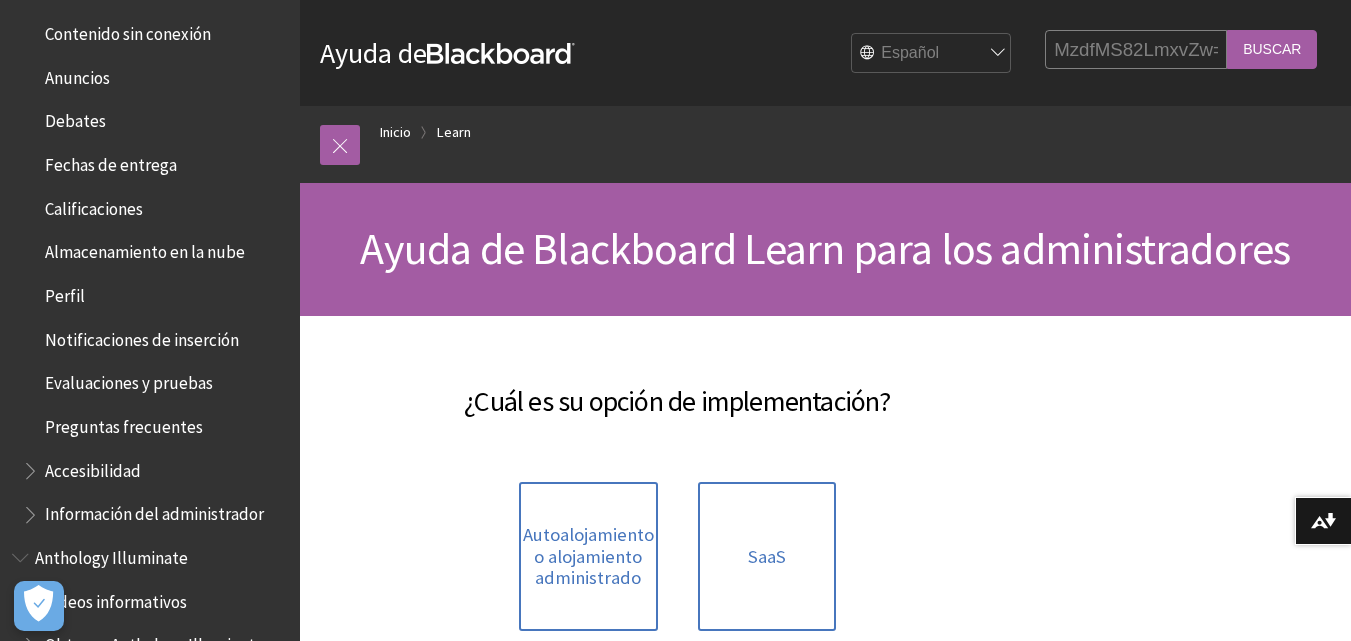 type on "MjUwNzExL183MjI4MzdfMS82LmxvZw==" 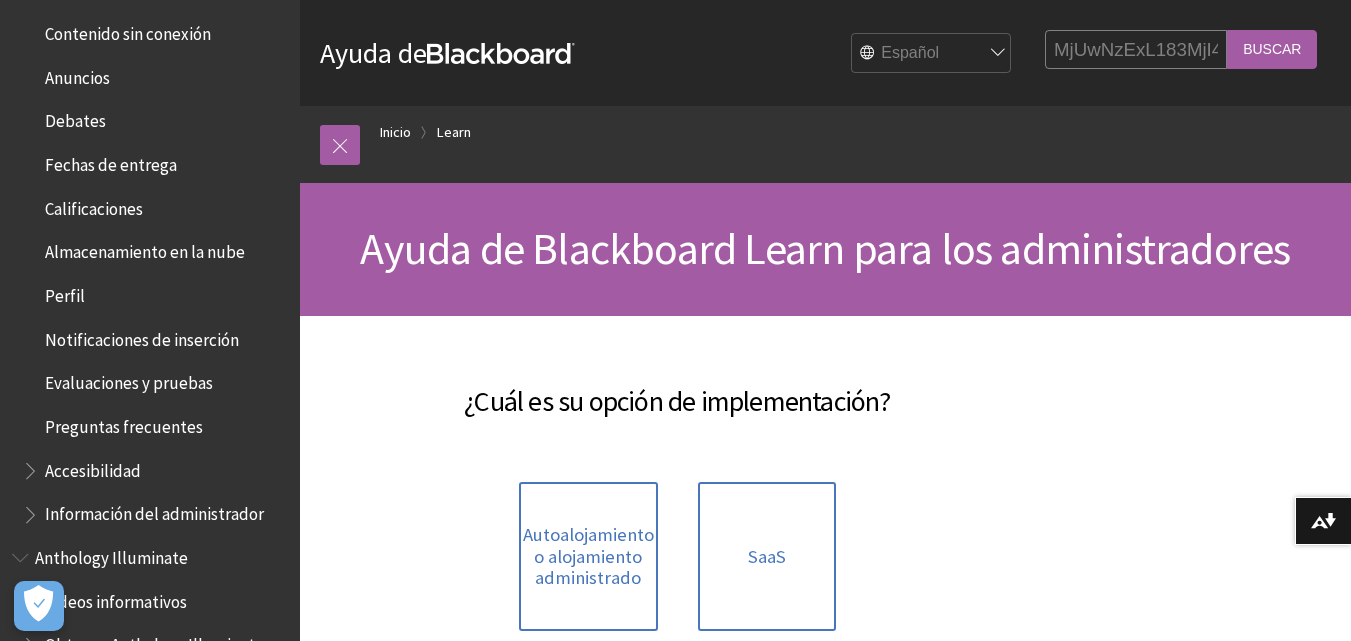 click on "Search Query
MjUwNzExL183MjI4MzdfMS82LmxvZw==
Buscar" at bounding box center (1181, 53) 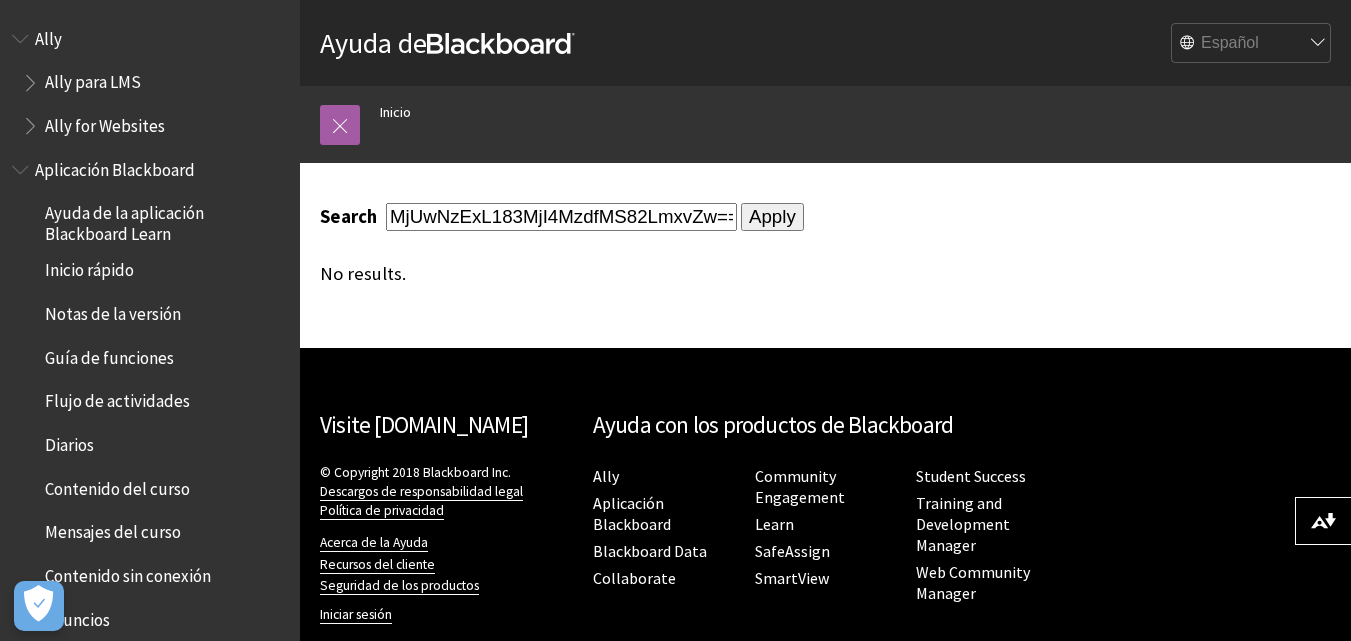 scroll, scrollTop: 0, scrollLeft: 0, axis: both 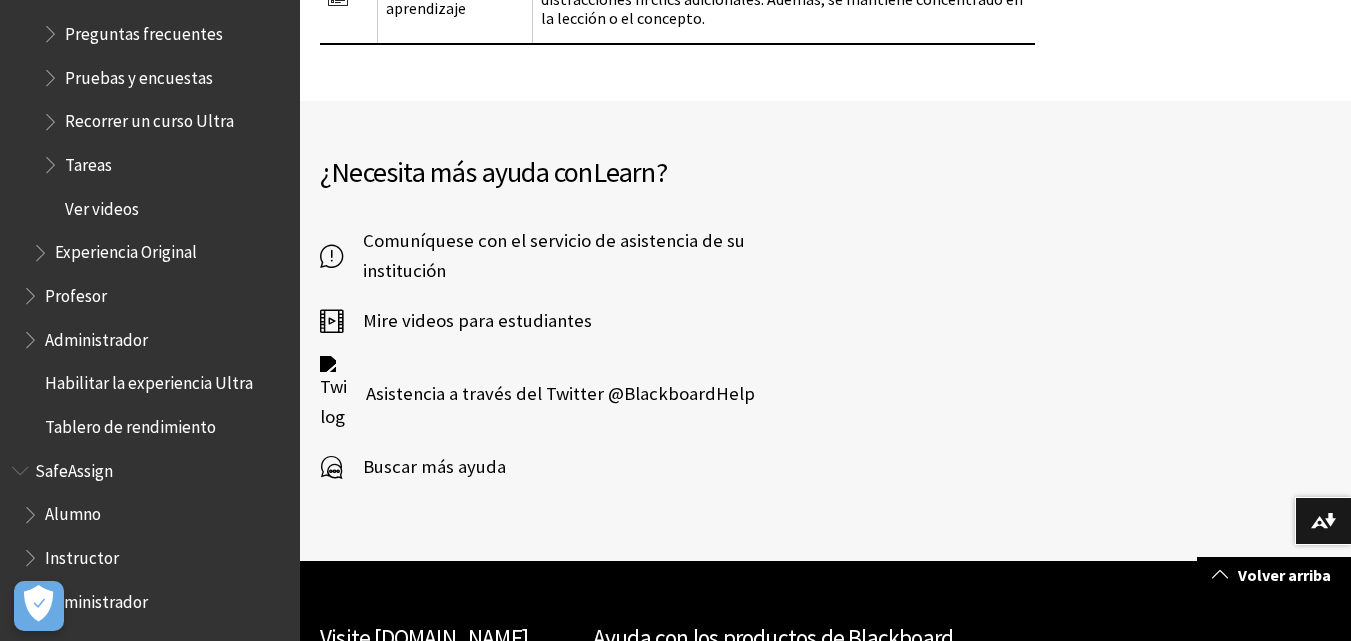 click on "Administrador" at bounding box center [96, 598] 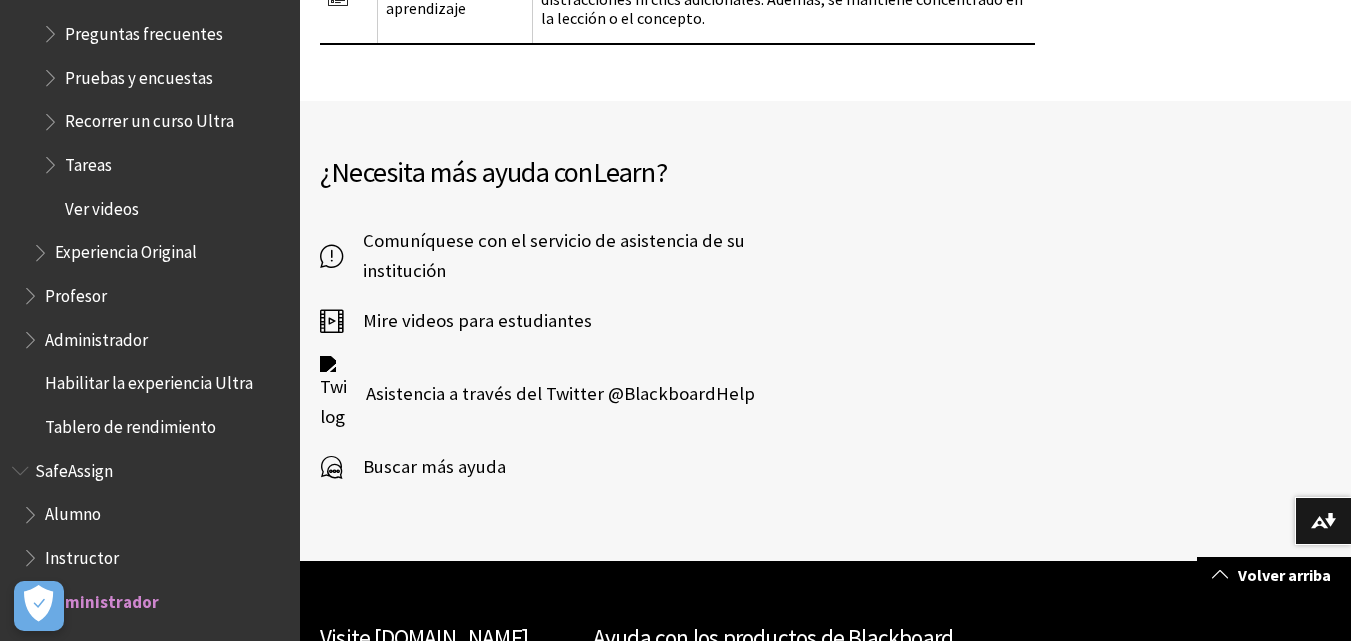 scroll, scrollTop: 2662, scrollLeft: 0, axis: vertical 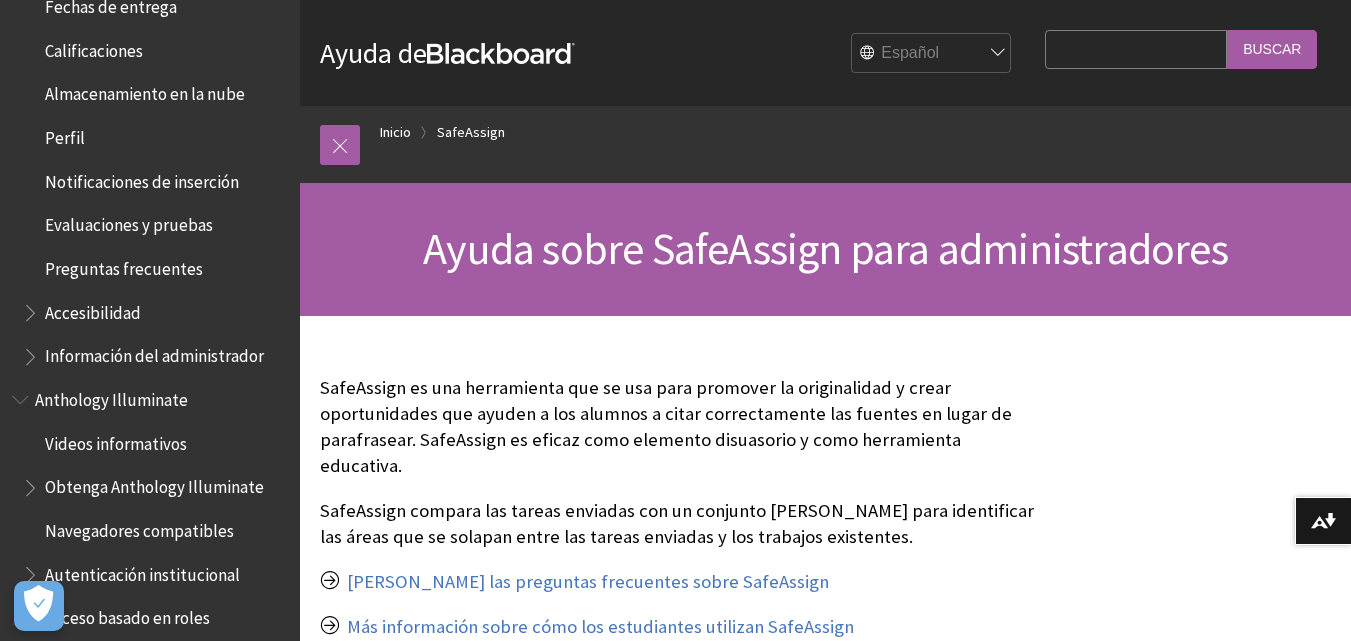 click on "Preguntas frecuentes" at bounding box center (124, 265) 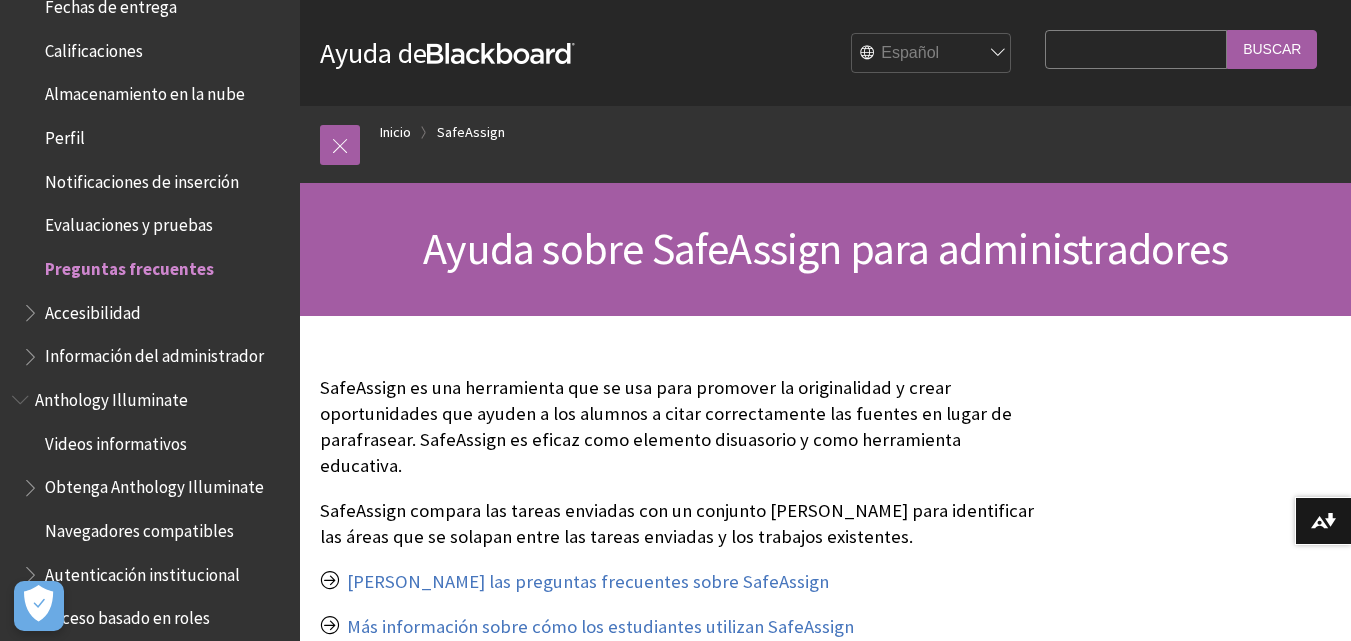 scroll, scrollTop: 800, scrollLeft: 0, axis: vertical 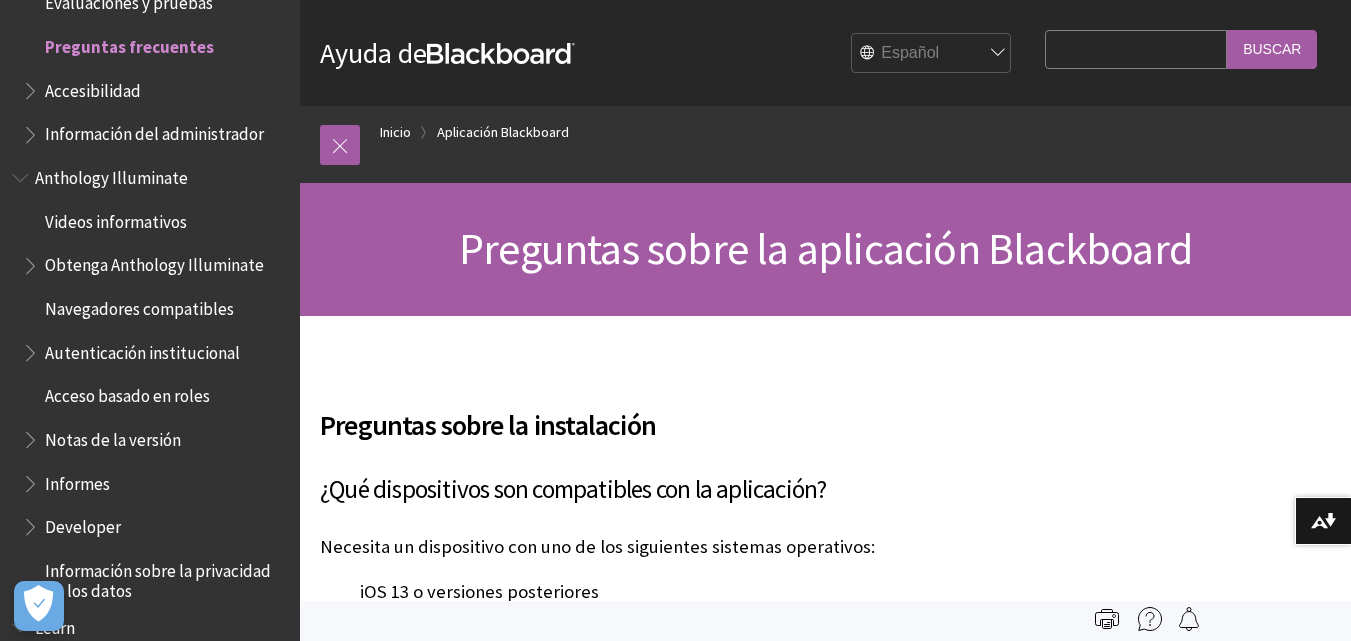 click on "Accesibilidad" at bounding box center [93, 87] 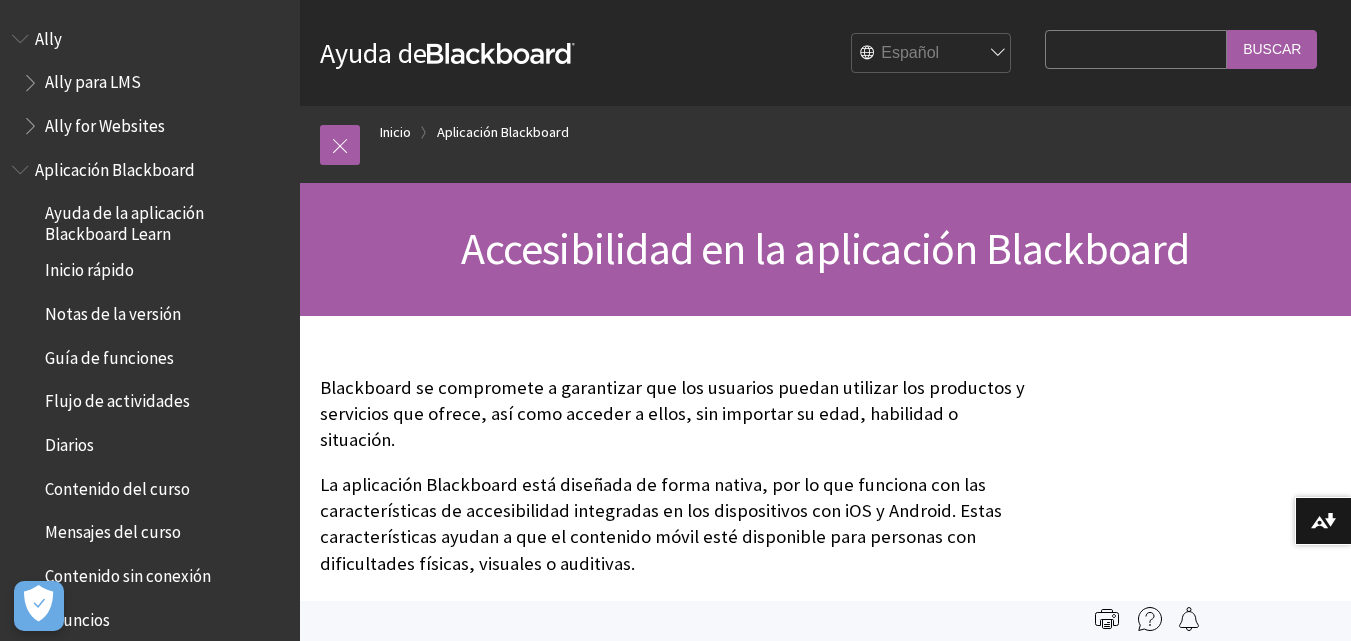 scroll, scrollTop: 0, scrollLeft: 0, axis: both 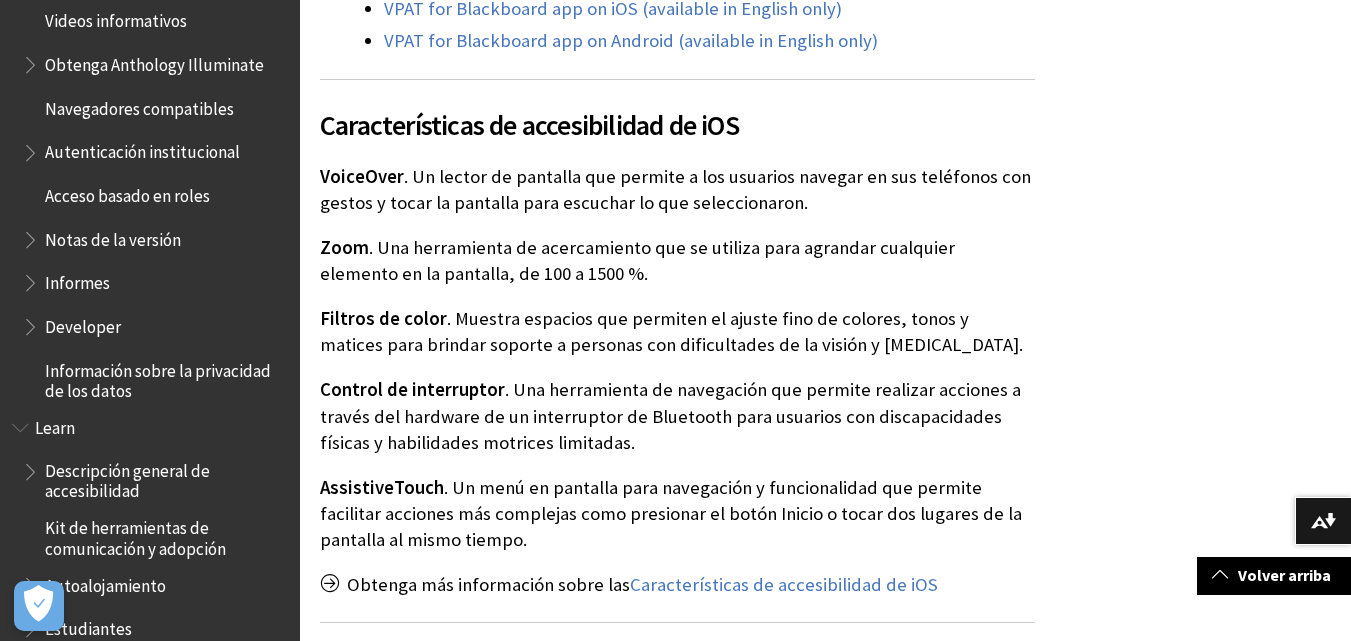 click on "Acceso basado en roles" at bounding box center [127, 192] 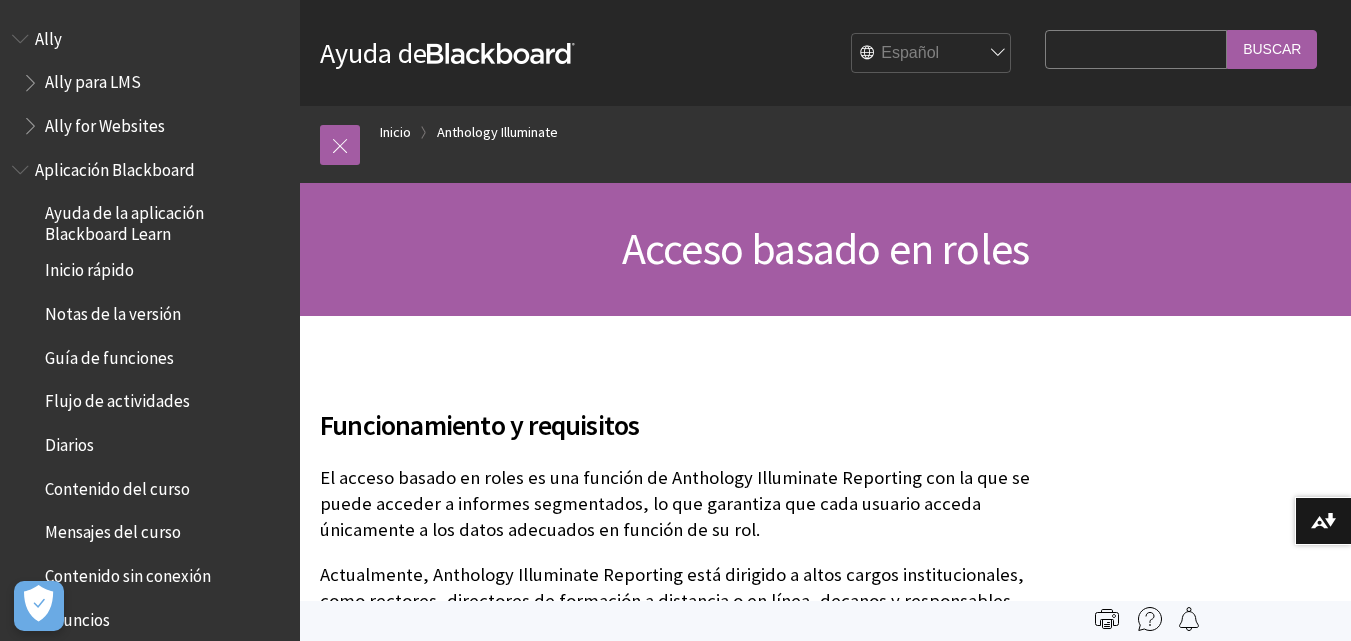 scroll, scrollTop: 0, scrollLeft: 0, axis: both 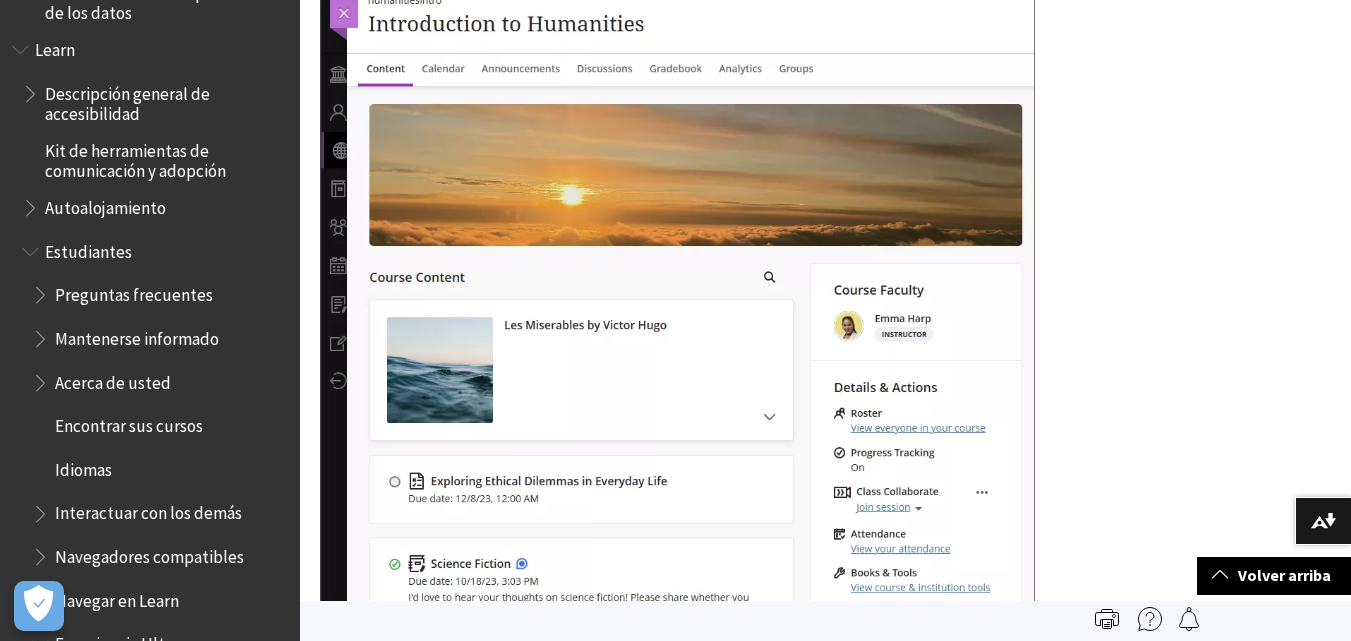 click on "Encontrar sus cursos" at bounding box center (129, 422) 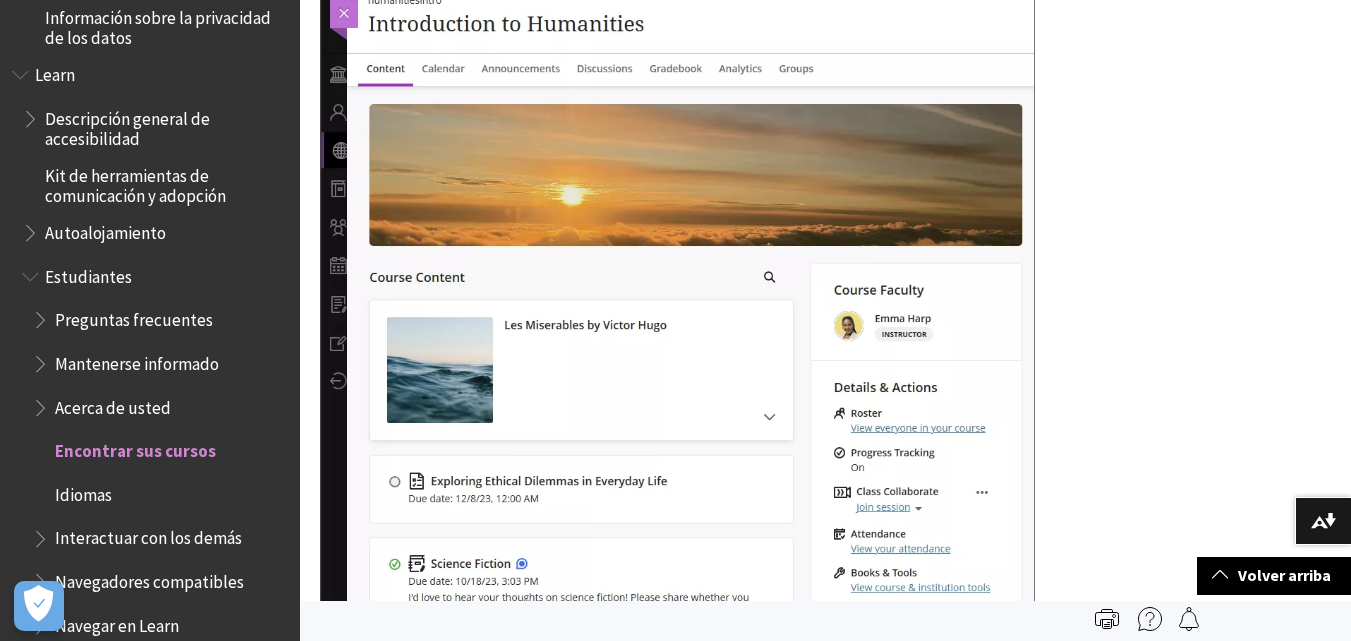 scroll, scrollTop: 1600, scrollLeft: 0, axis: vertical 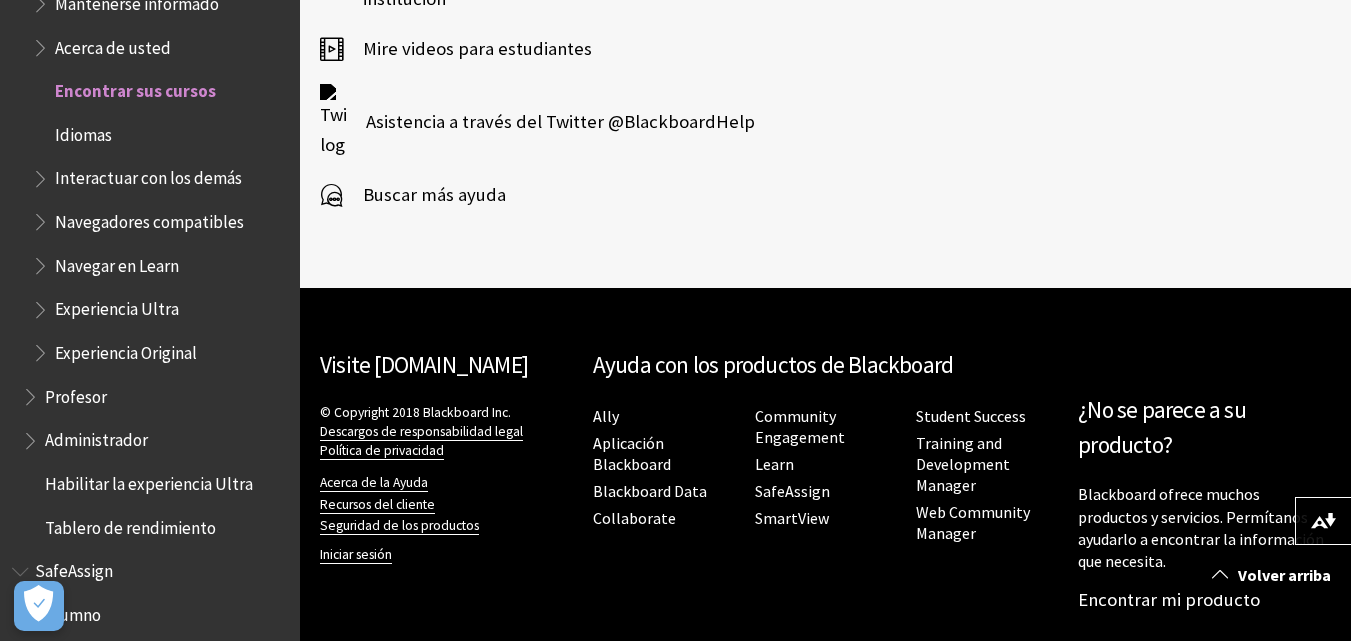 click on "Administrador" at bounding box center [96, 437] 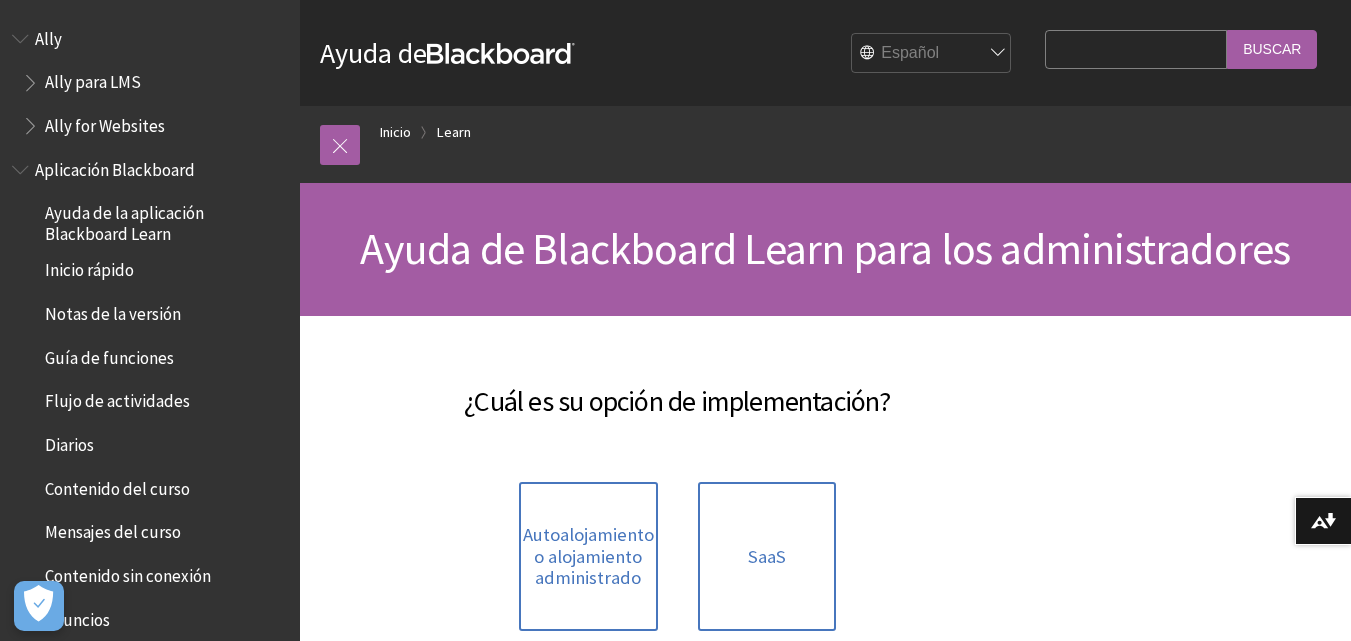 scroll, scrollTop: 0, scrollLeft: 0, axis: both 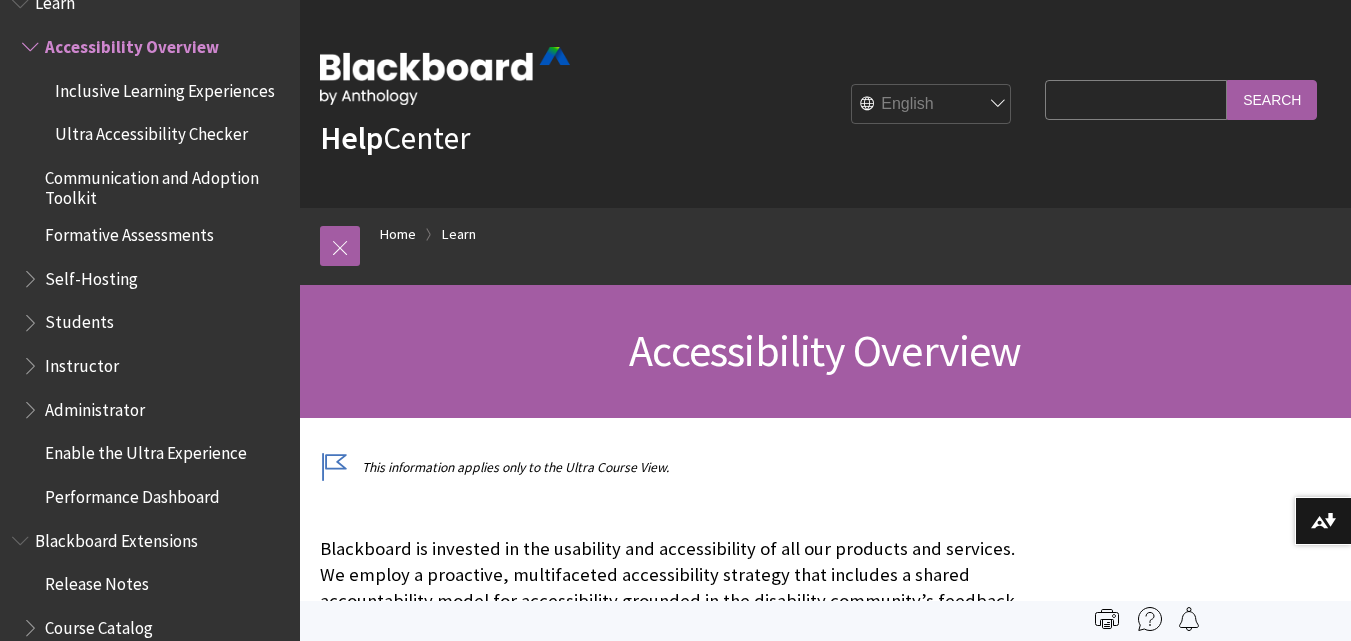 click on "Help  Center
English عربية Català Cymraeg Deutsch Español Suomi Français עברית Italiano 日本語 한국어 Nederlands Norsk (Bokmål) Português, Brasil Русский Svenska Türkçe 简体中文 Français Canadien
Search Query
Search" at bounding box center (825, 104) 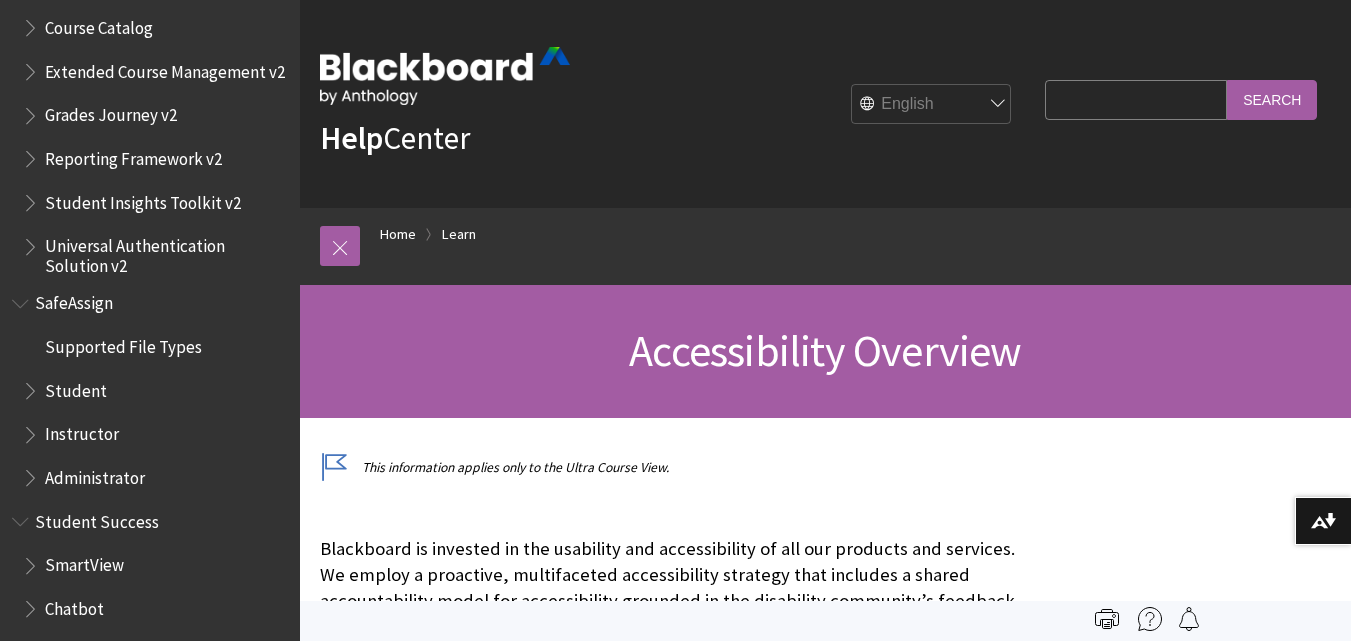 scroll, scrollTop: 2402, scrollLeft: 0, axis: vertical 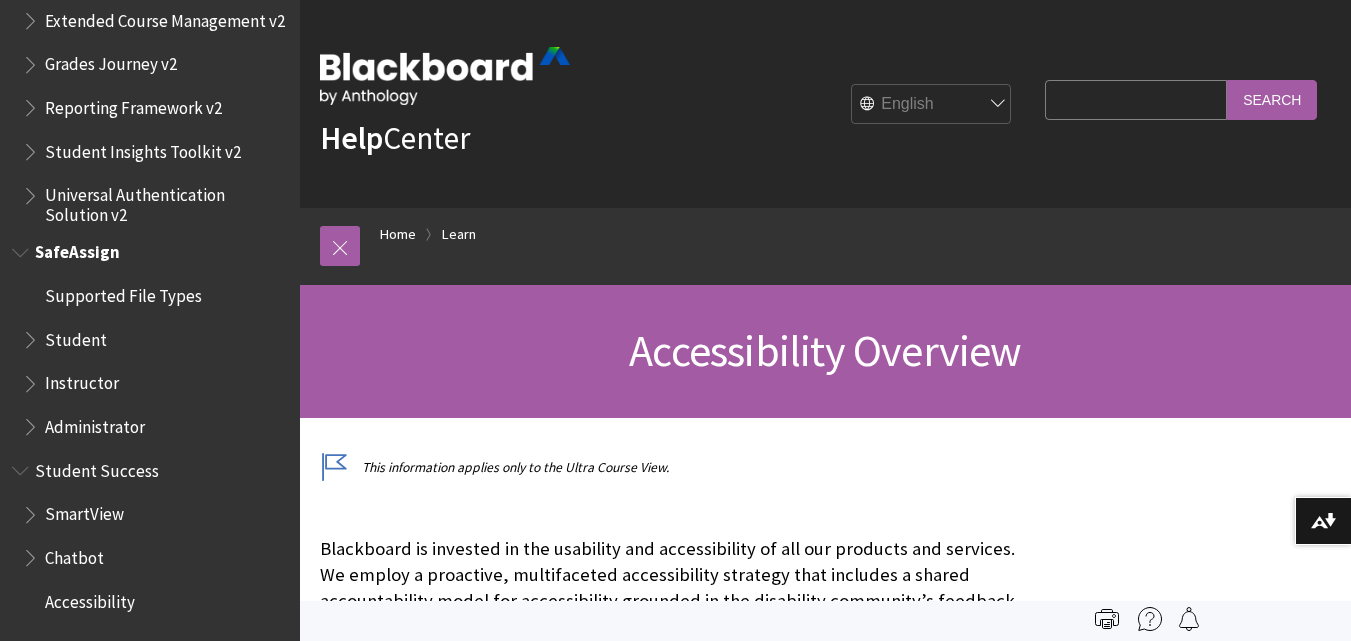 click on "Administrator" at bounding box center [95, 423] 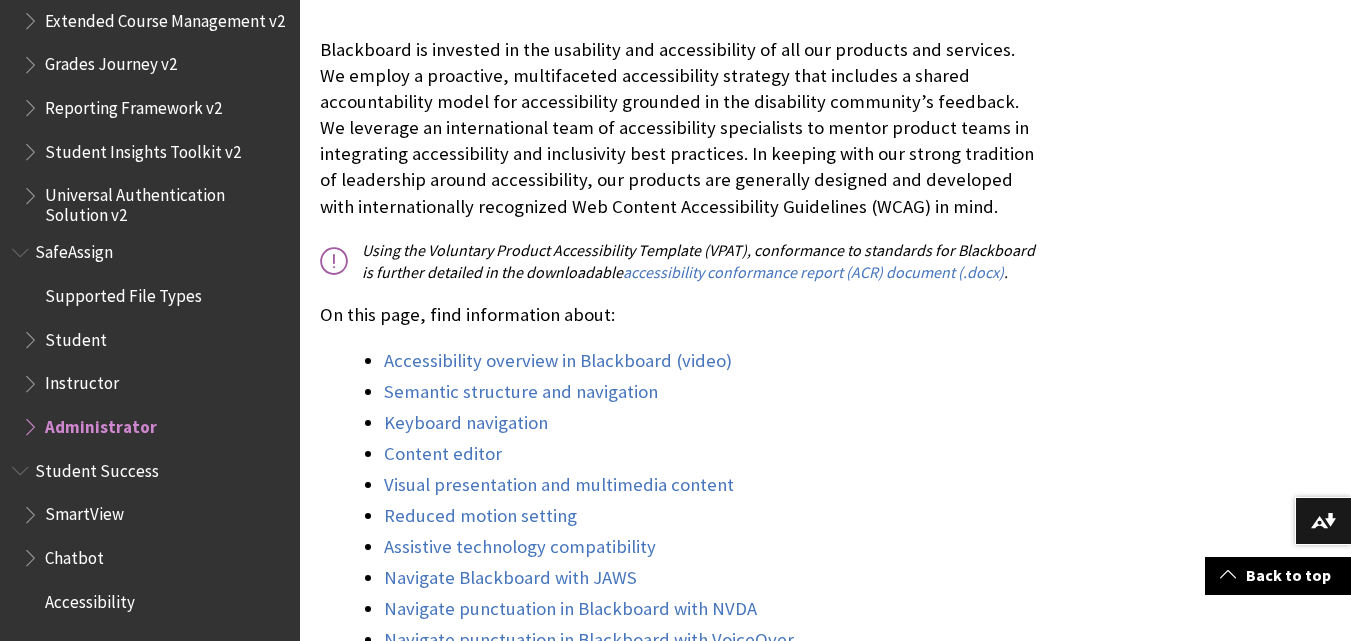 scroll, scrollTop: 500, scrollLeft: 0, axis: vertical 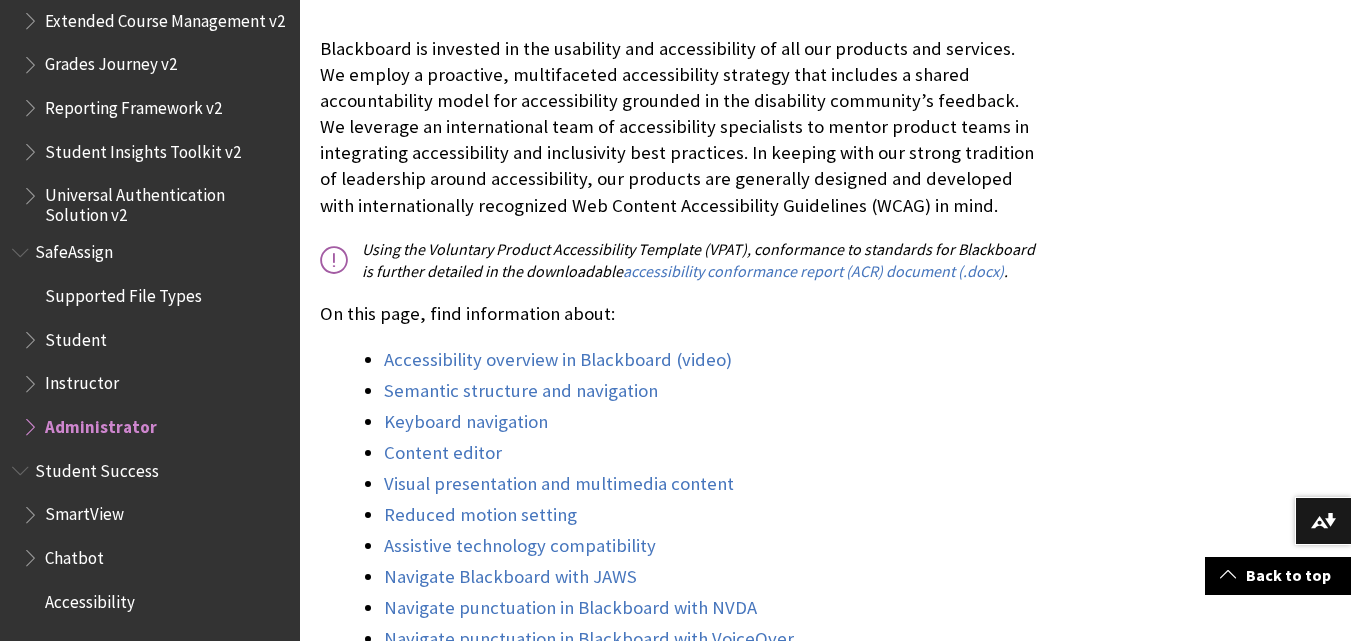 click on "Accessibility" at bounding box center (90, 598) 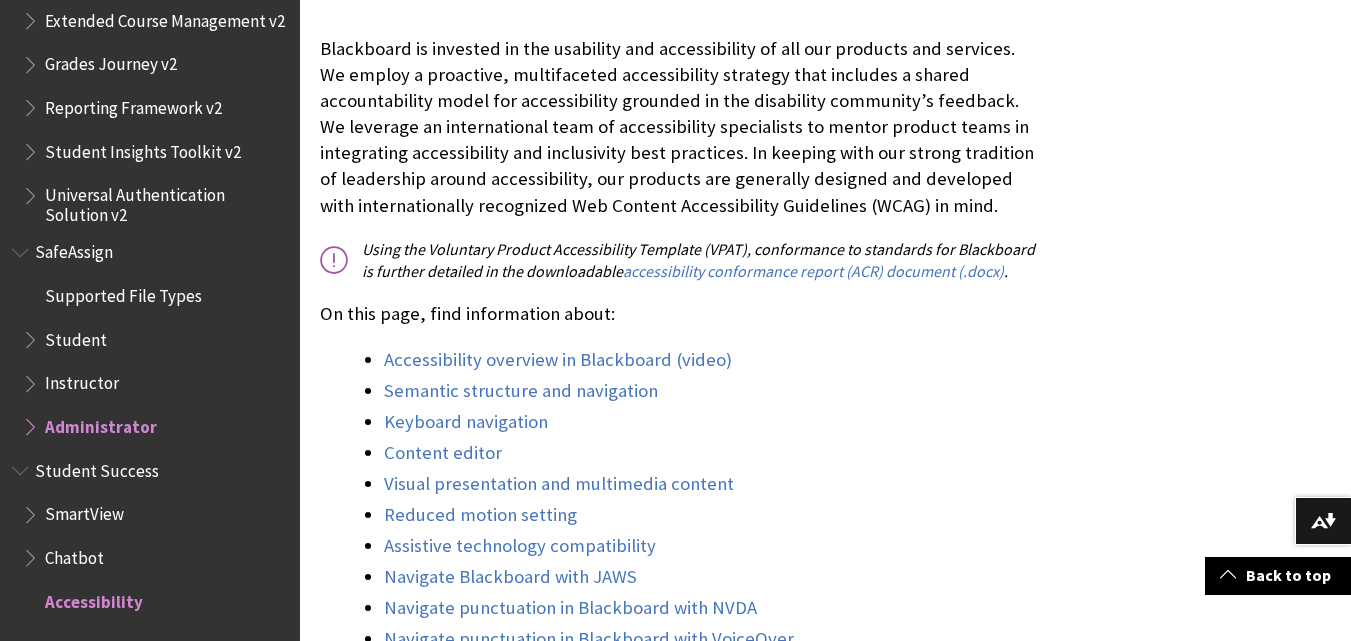 click on "Accessibility" at bounding box center (94, 598) 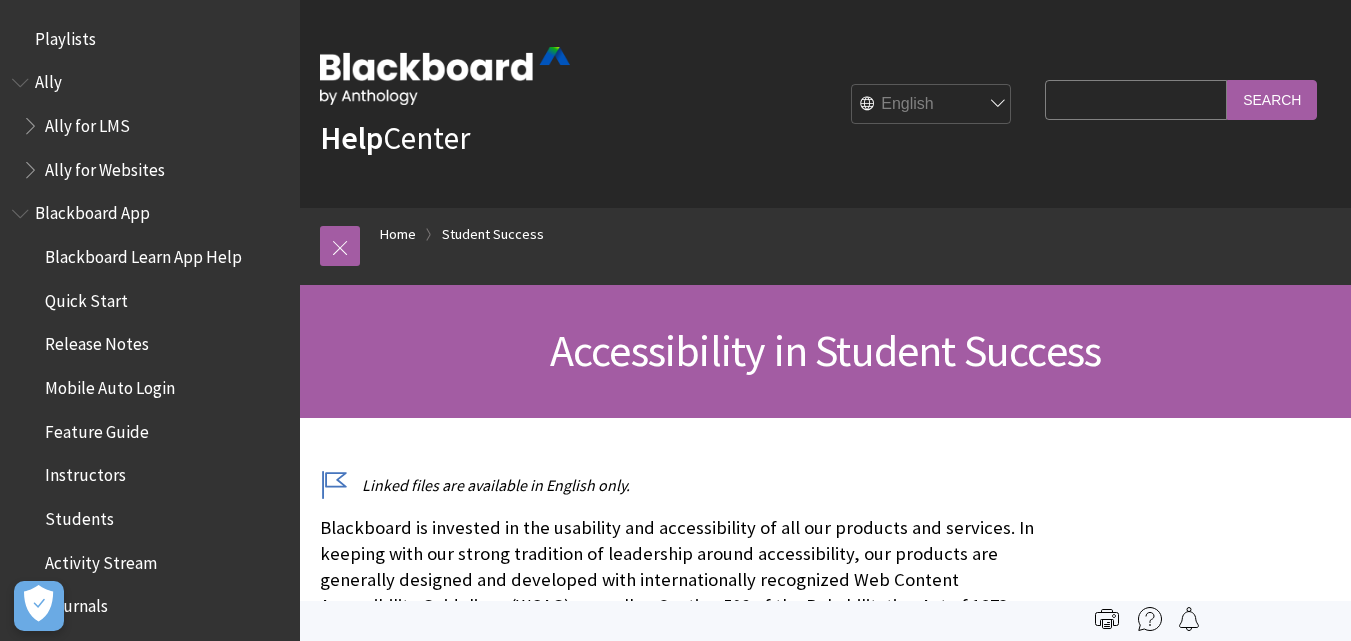 scroll, scrollTop: 0, scrollLeft: 0, axis: both 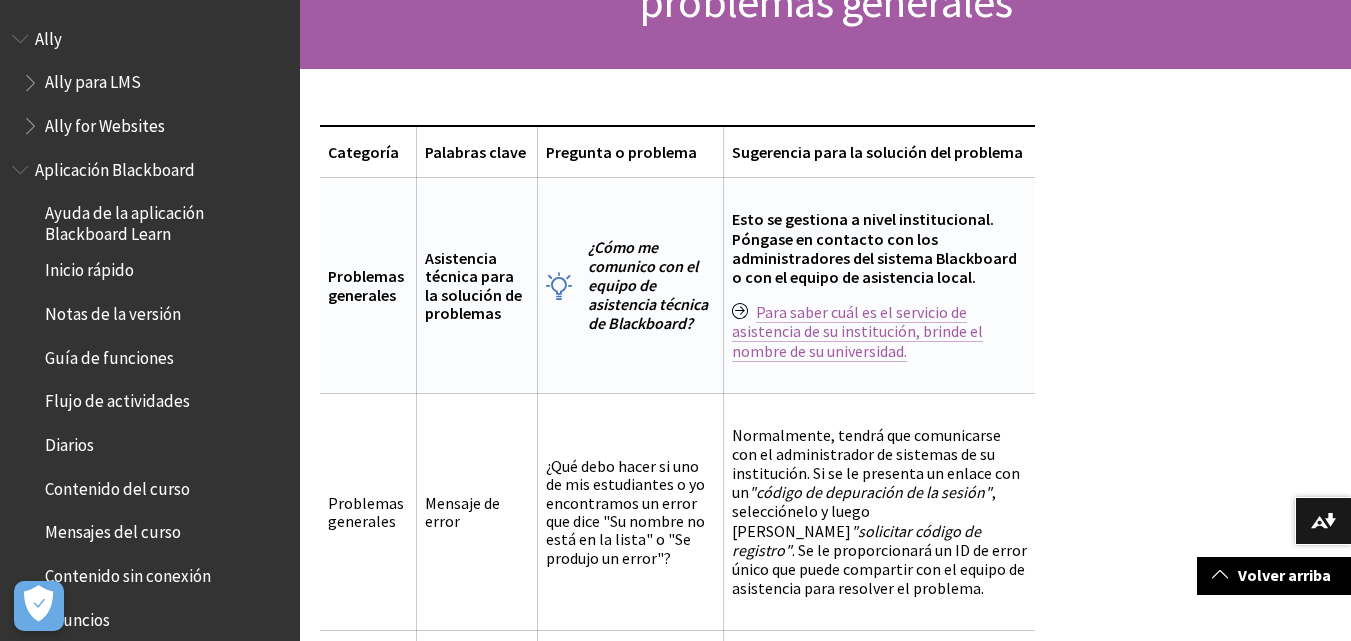 click on "Para saber cuál es el servicio de asistencia de su institución, brinde el nombre de su universidad." at bounding box center [857, 331] 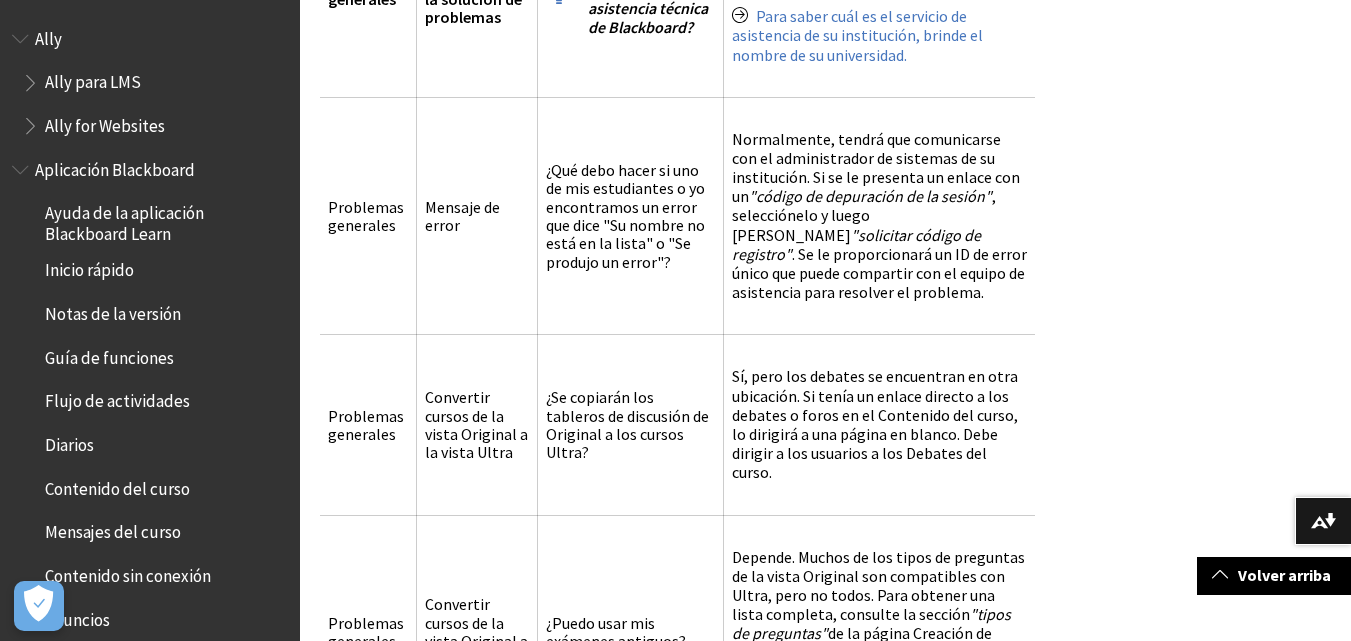 scroll, scrollTop: 600, scrollLeft: 0, axis: vertical 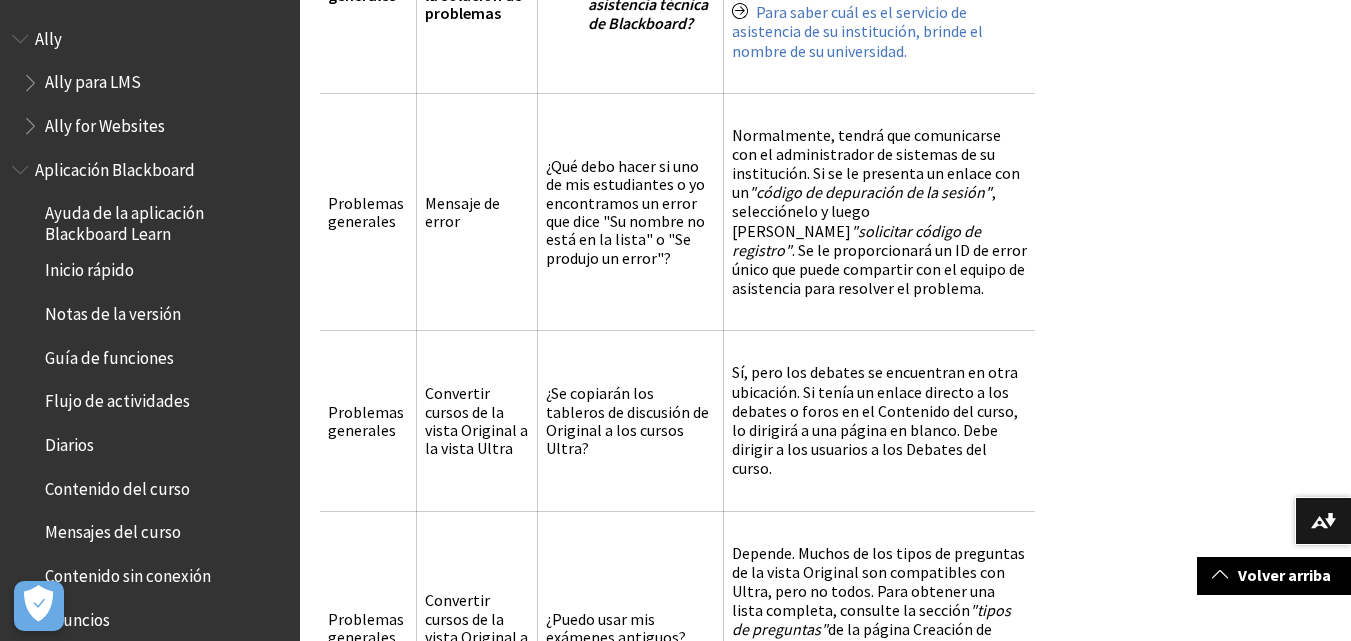 click on "Elemento de solución de problemas de Learn Ultra
Categoría
Palabras clave
Pregunta o problema
Sugerencia para la solución del problema
Problemas generales
Asistencia técnica para la solución de problemas
¿Cómo me comunico con el equipo de asistencia técnica de Blackboard?
Esto se gestiona a nivel institucional. Póngase en contacto con los administradores del sistema Blackboard o con el equipo de asistencia local.
Para saber cuál es el servicio de asistencia de su institución, brinde el nombre de su universidad.
Problemas generales
Mensaje de error
¿Qué debo hacer si uno de mis estudiantes o yo encontramos un error que dice "Su nombre no está en la lista" o "Se produjo un error"?
Normalmente, tendrá que comunicarse con el administrador de sistemas de su institución. Si se le presenta un enlace con un" at bounding box center [677, 645] 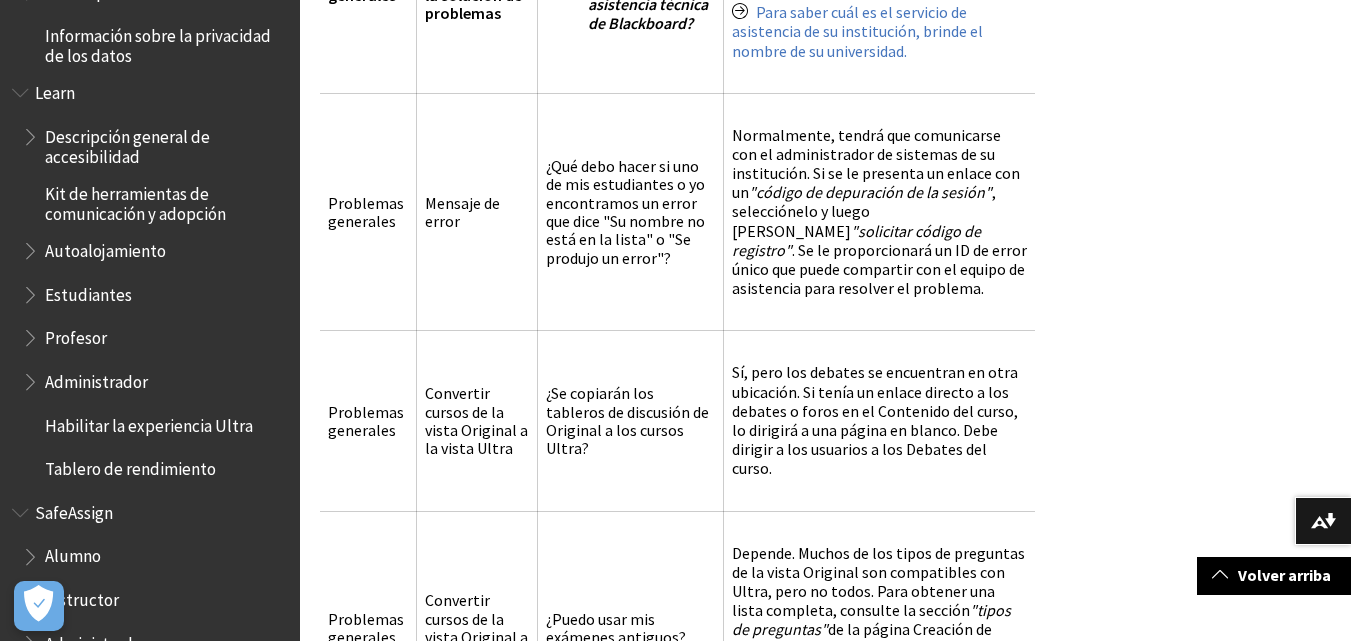 scroll, scrollTop: 1499, scrollLeft: 0, axis: vertical 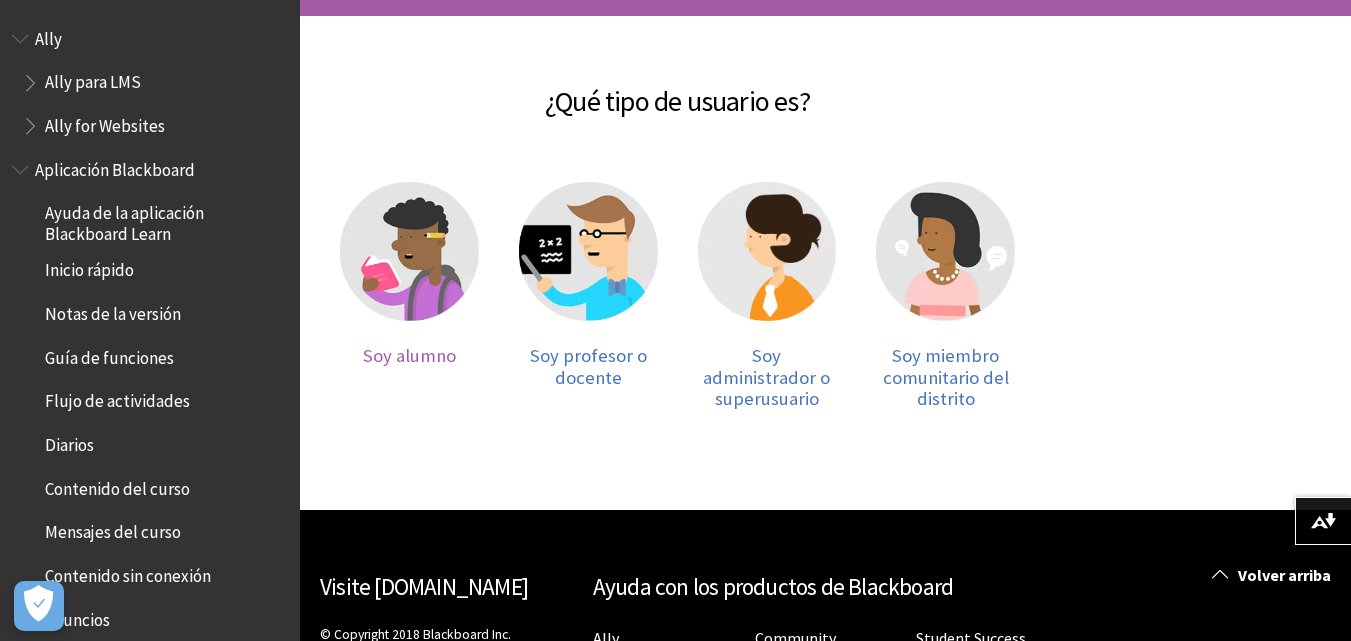 click at bounding box center (409, 251) 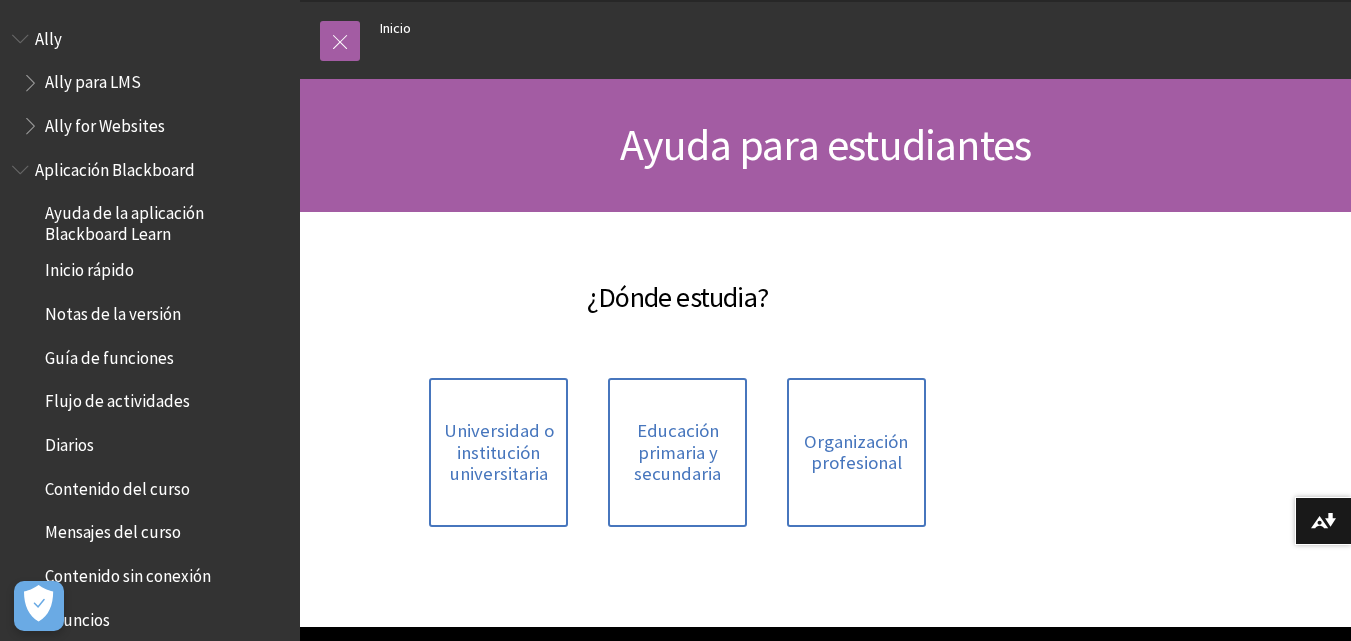 scroll, scrollTop: 400, scrollLeft: 0, axis: vertical 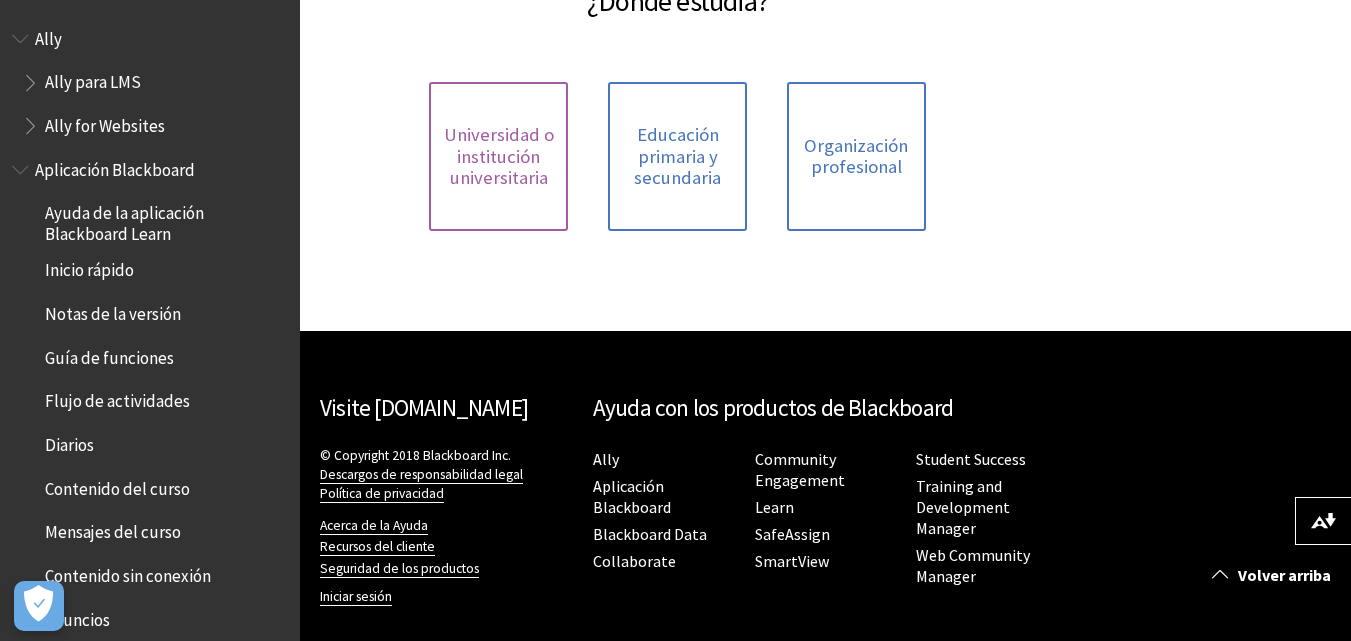 click on "Universidad o institución universitaria" at bounding box center (498, 156) 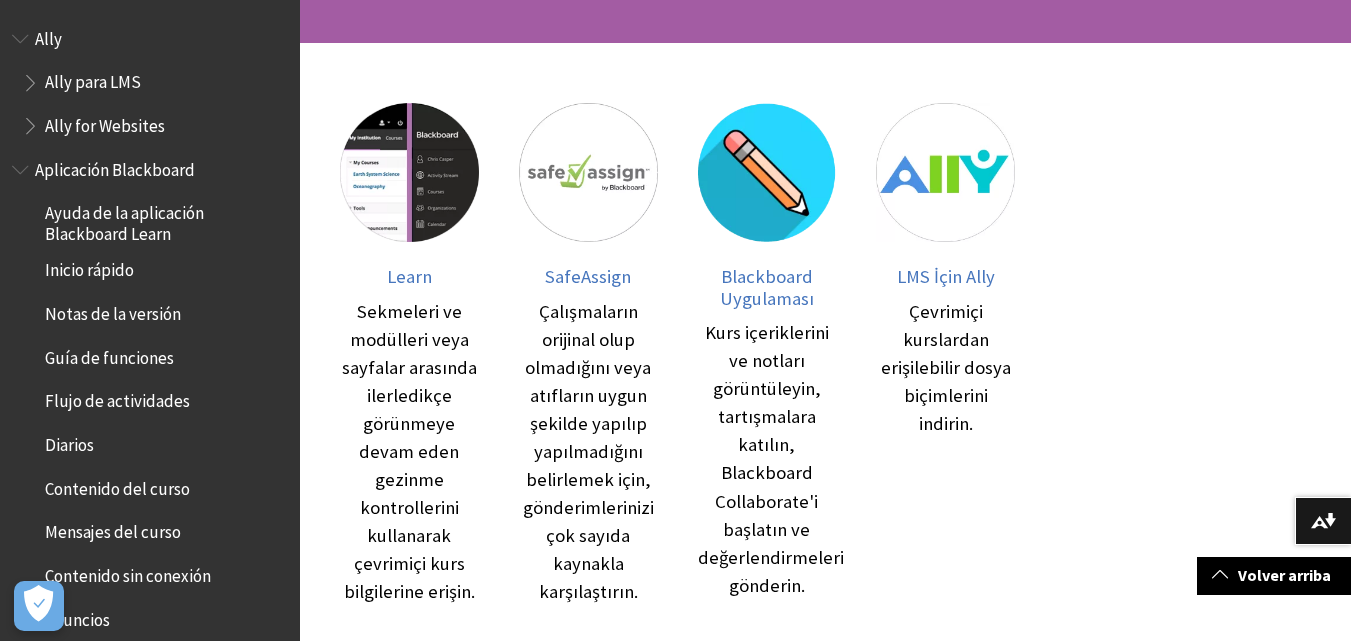 scroll, scrollTop: 300, scrollLeft: 0, axis: vertical 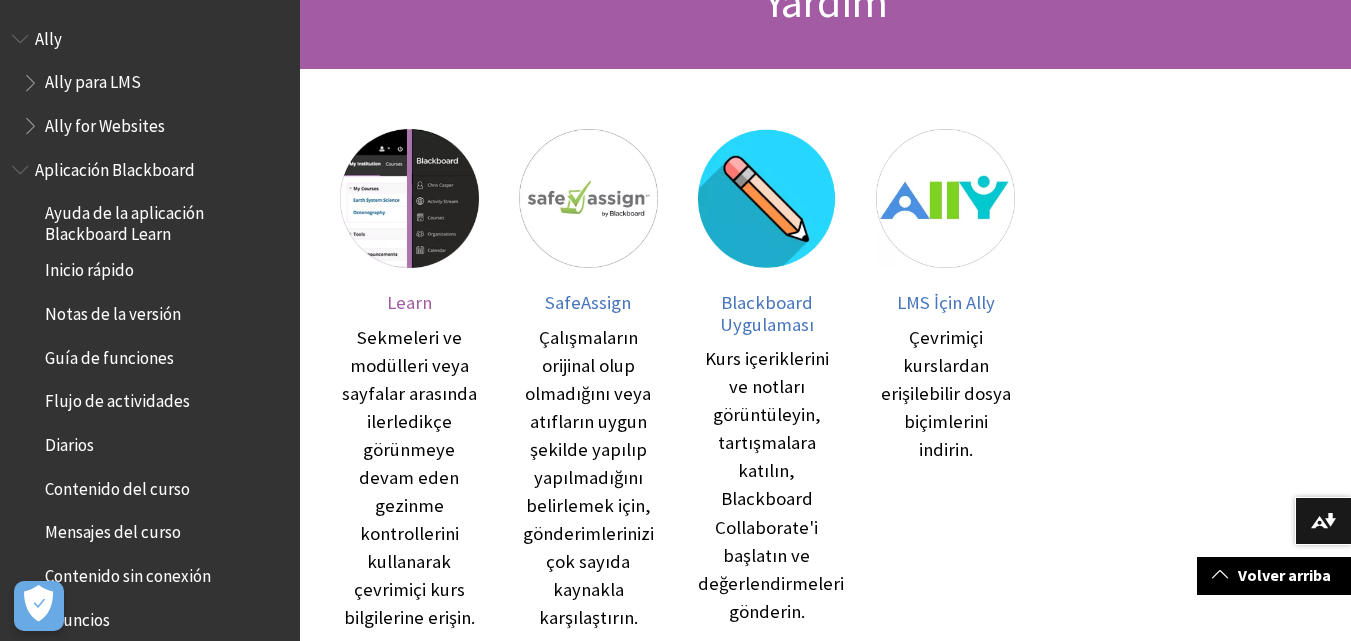click at bounding box center [409, 198] 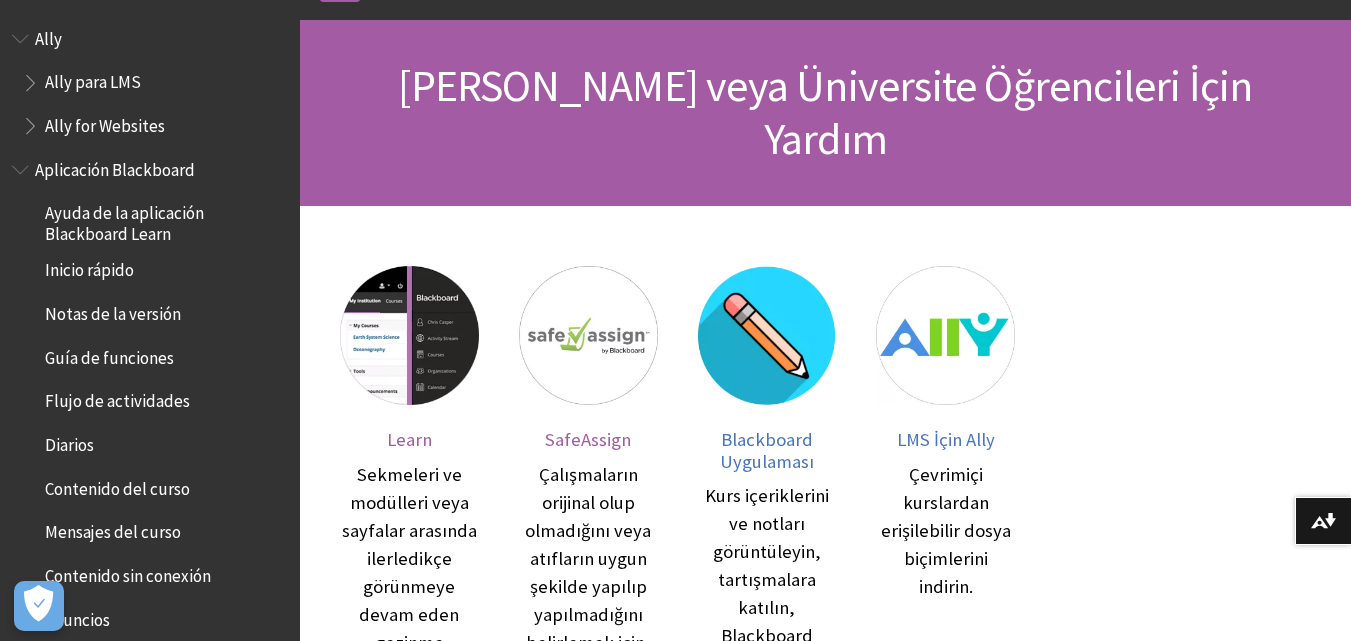scroll, scrollTop: 100, scrollLeft: 0, axis: vertical 